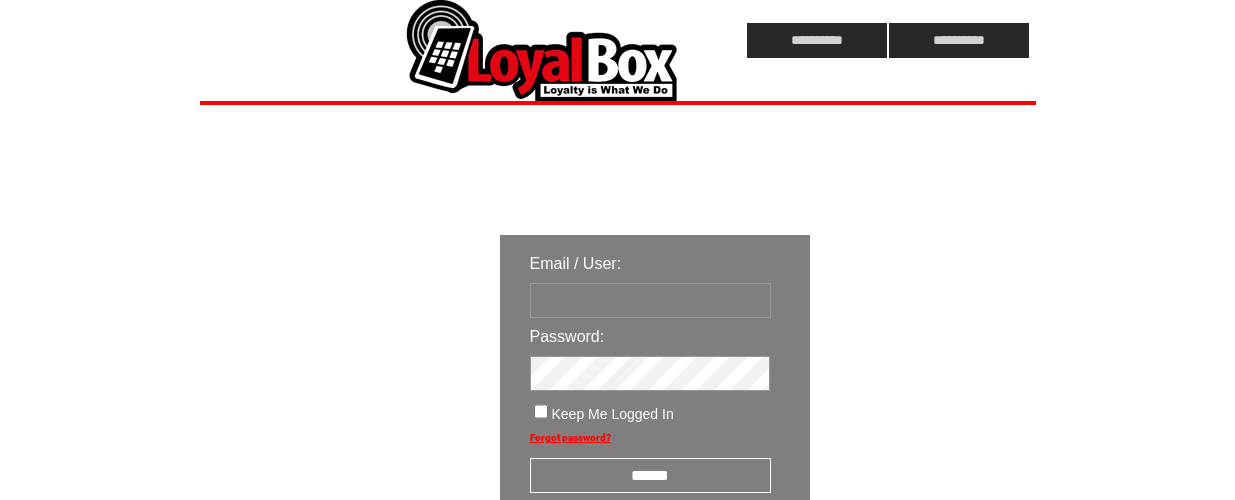 scroll, scrollTop: 0, scrollLeft: 0, axis: both 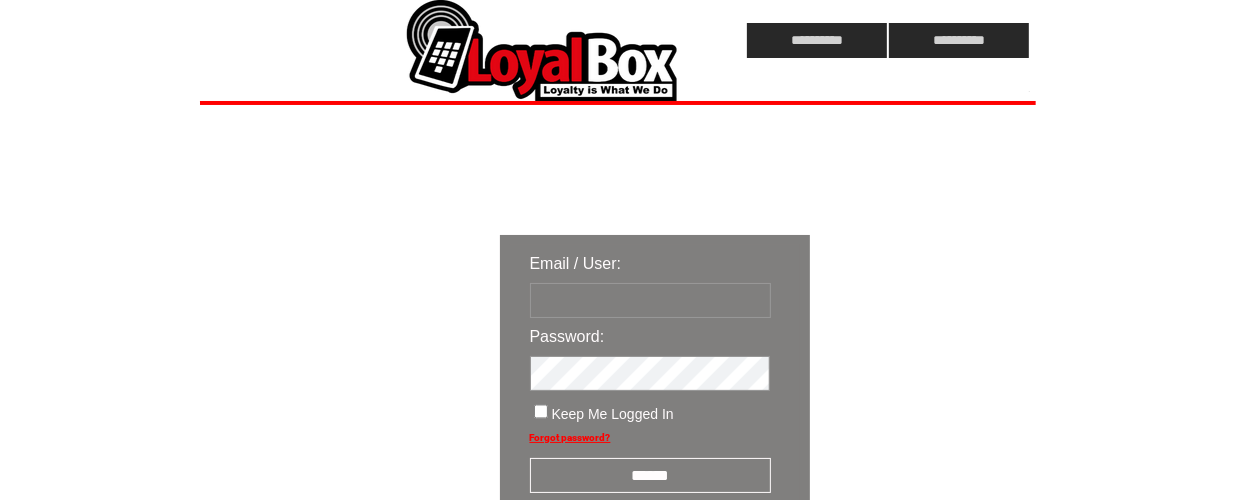 type on "**********" 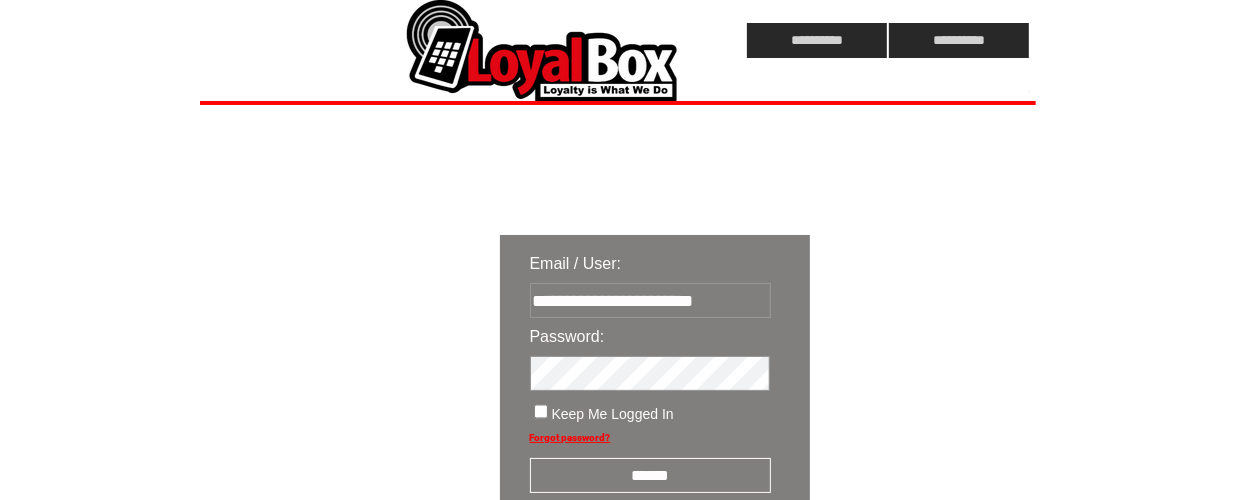 drag, startPoint x: 0, startPoint y: 0, endPoint x: 650, endPoint y: 482, distance: 809.212 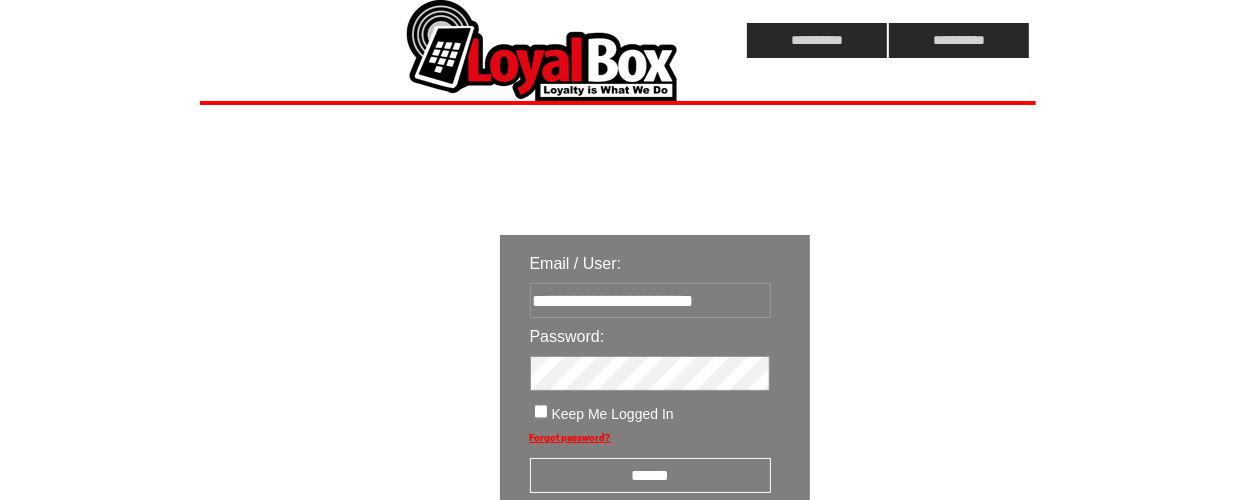 click on "******" at bounding box center [650, 475] 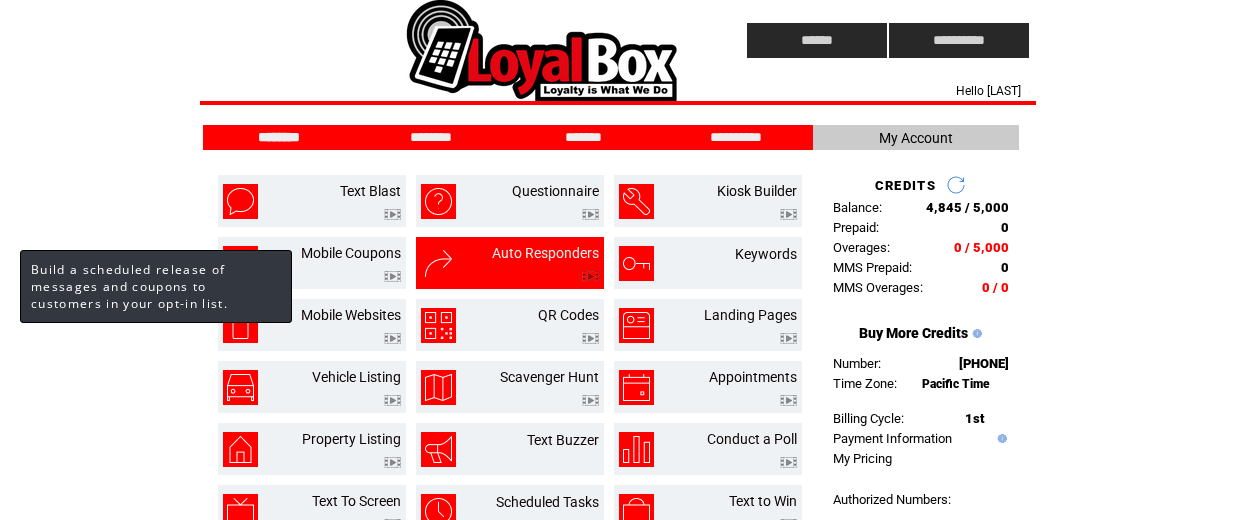 scroll, scrollTop: 0, scrollLeft: 0, axis: both 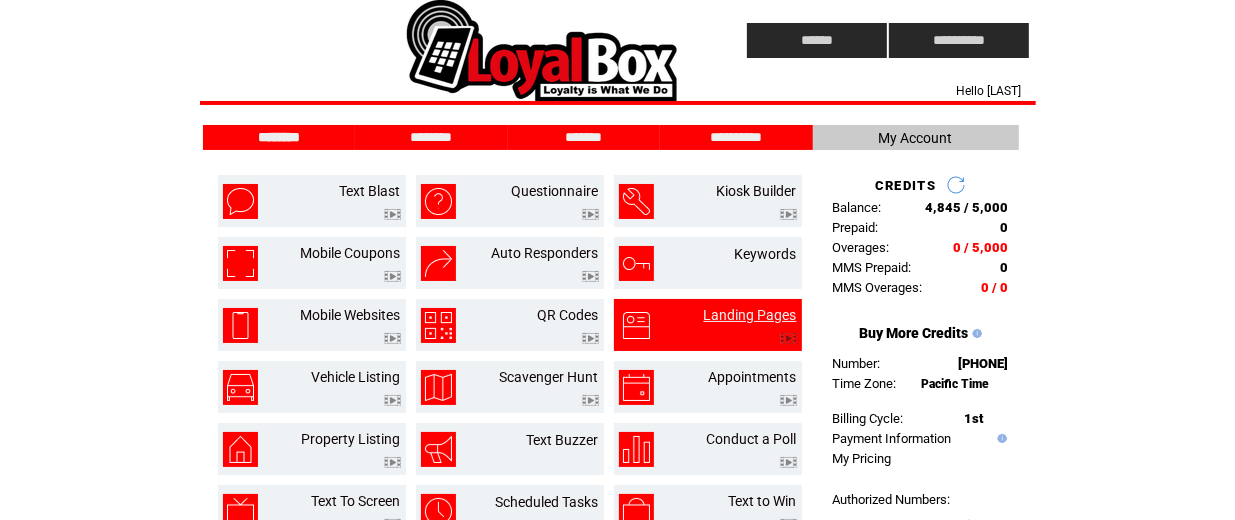 click on "Landing Pages" at bounding box center [750, 315] 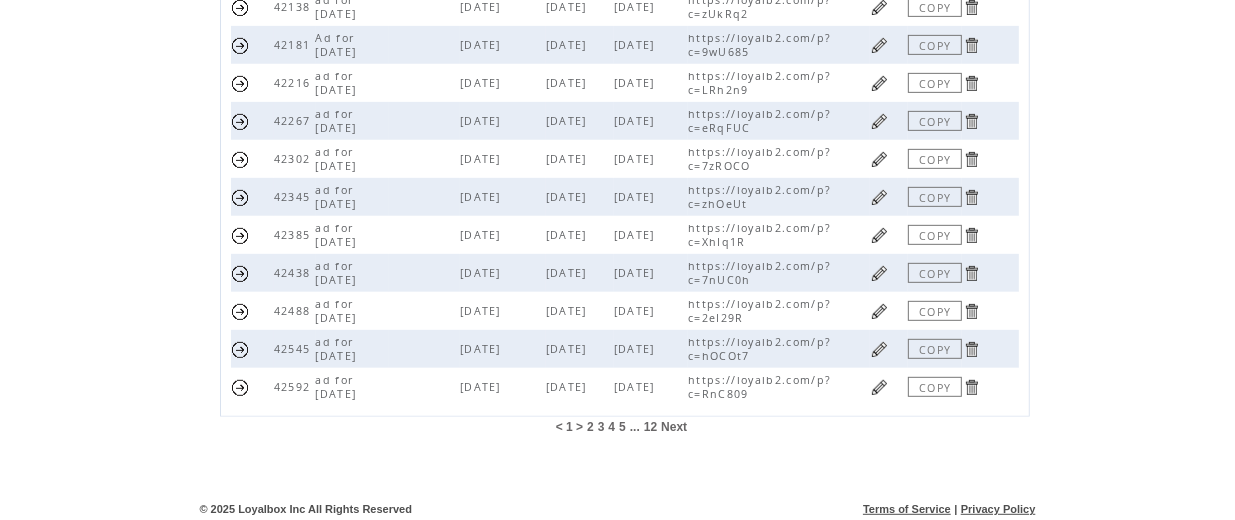 scroll, scrollTop: 670, scrollLeft: 0, axis: vertical 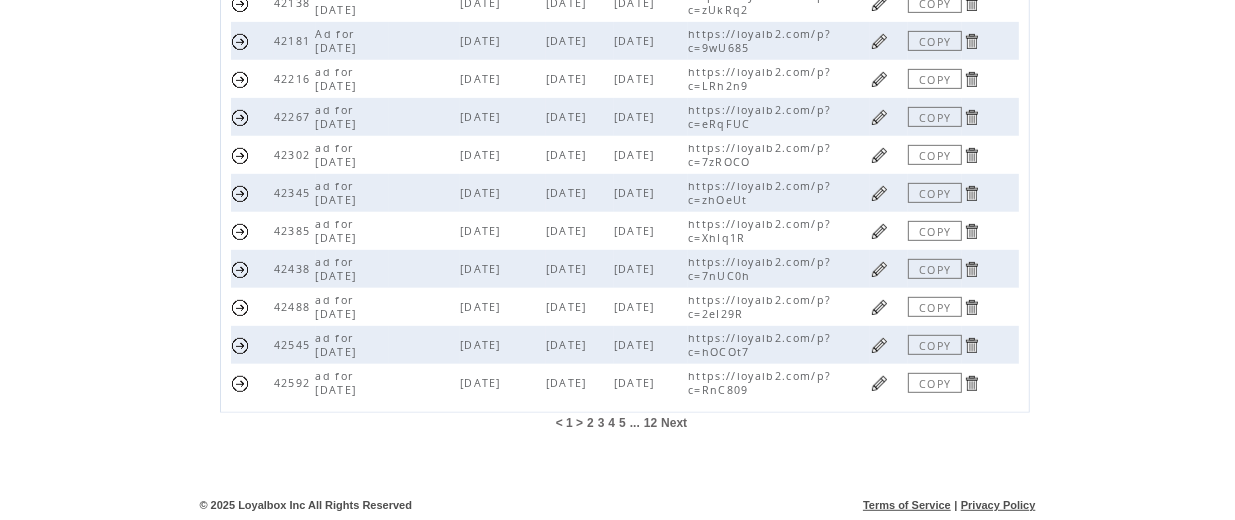 click on "12" at bounding box center [650, 423] 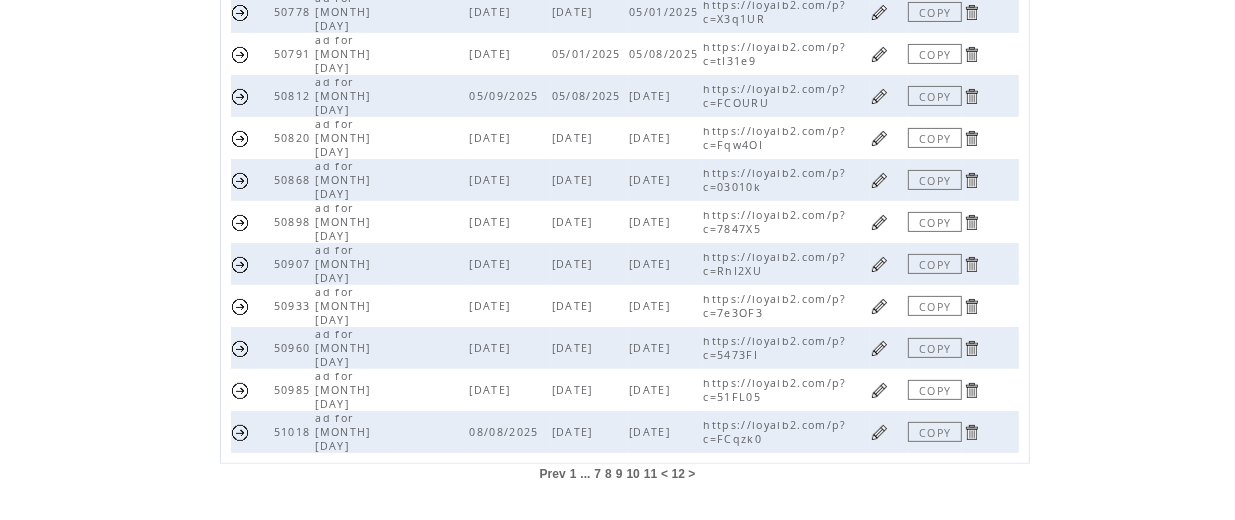 scroll, scrollTop: 329, scrollLeft: 0, axis: vertical 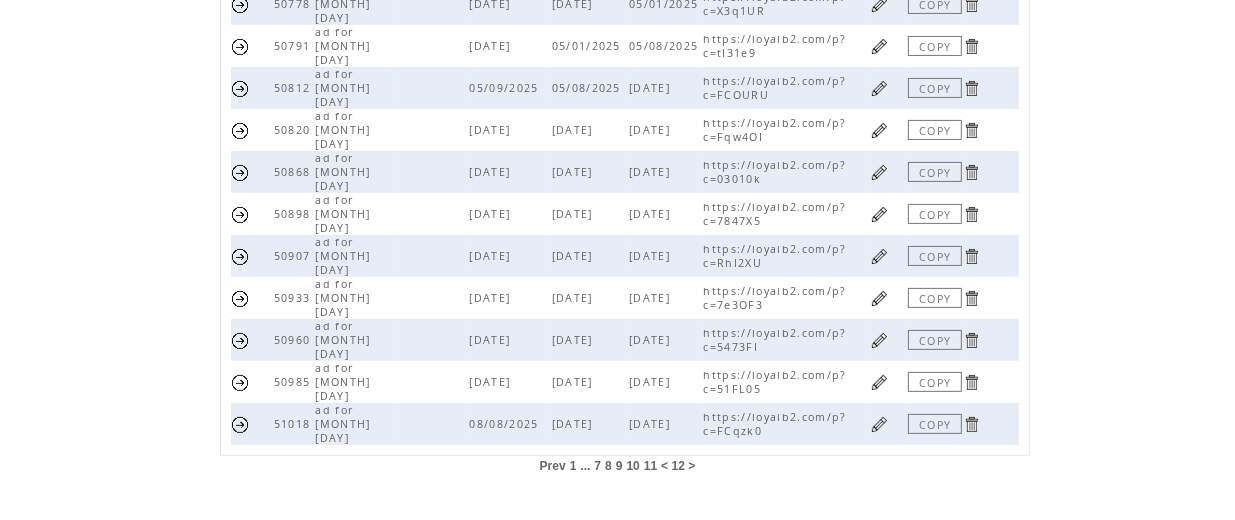 click at bounding box center [879, 424] 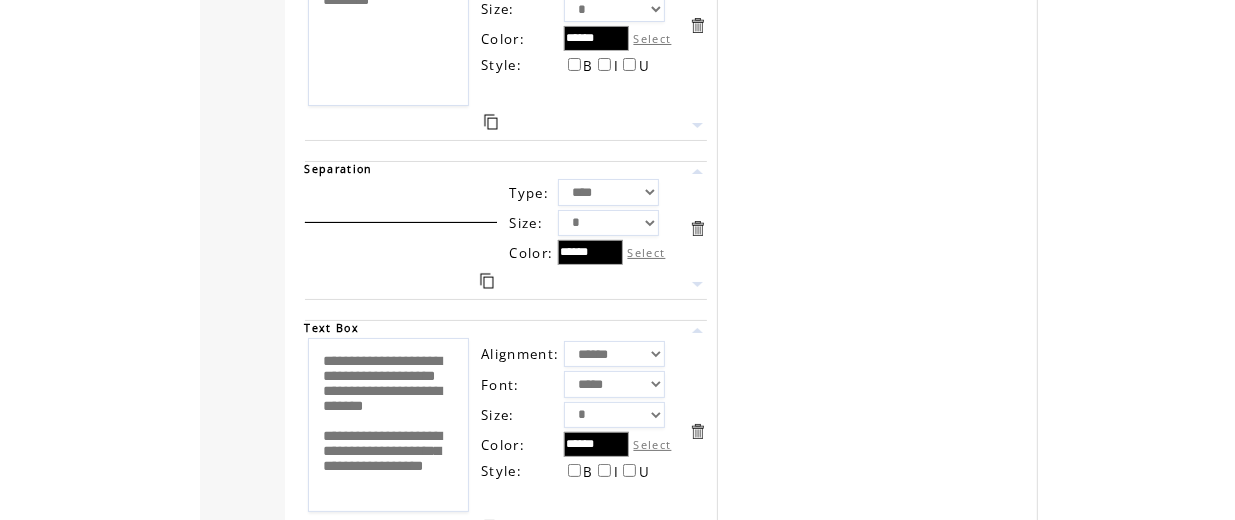 scroll, scrollTop: 5707, scrollLeft: 0, axis: vertical 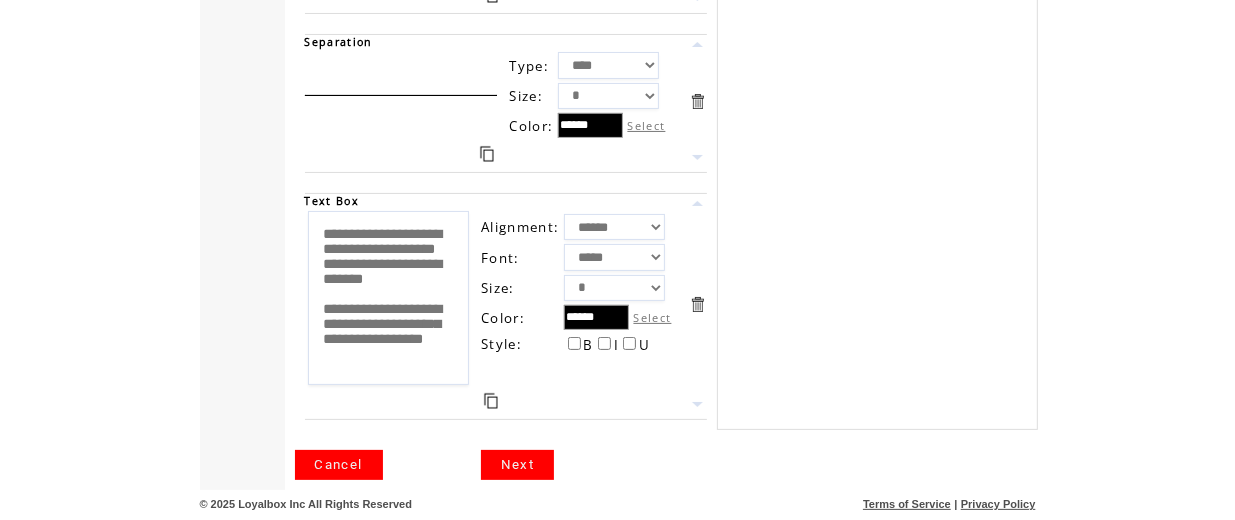 click on "Next" at bounding box center (517, 465) 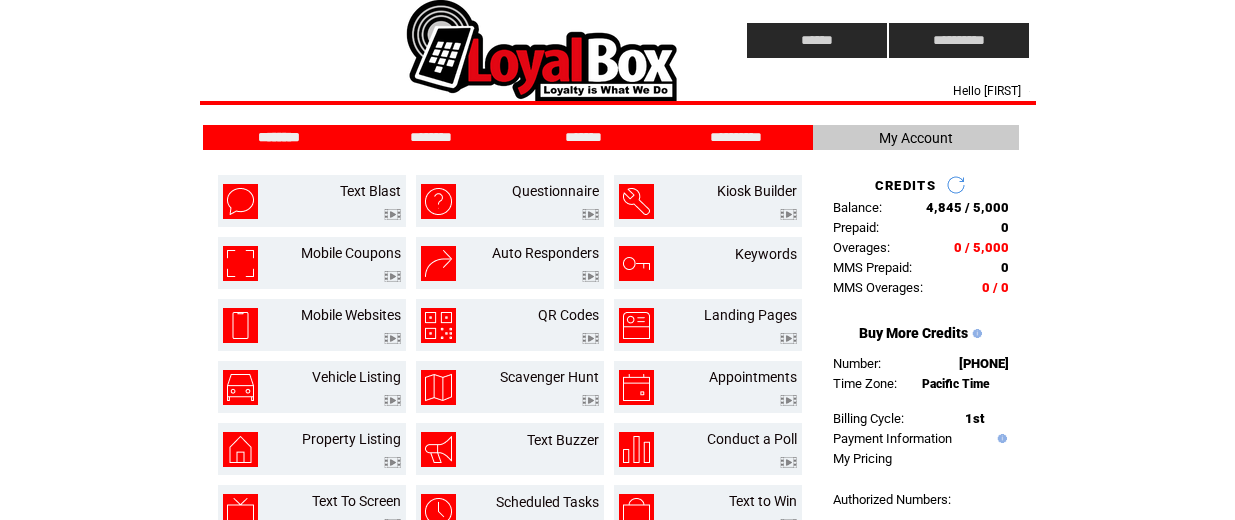 scroll, scrollTop: 0, scrollLeft: 0, axis: both 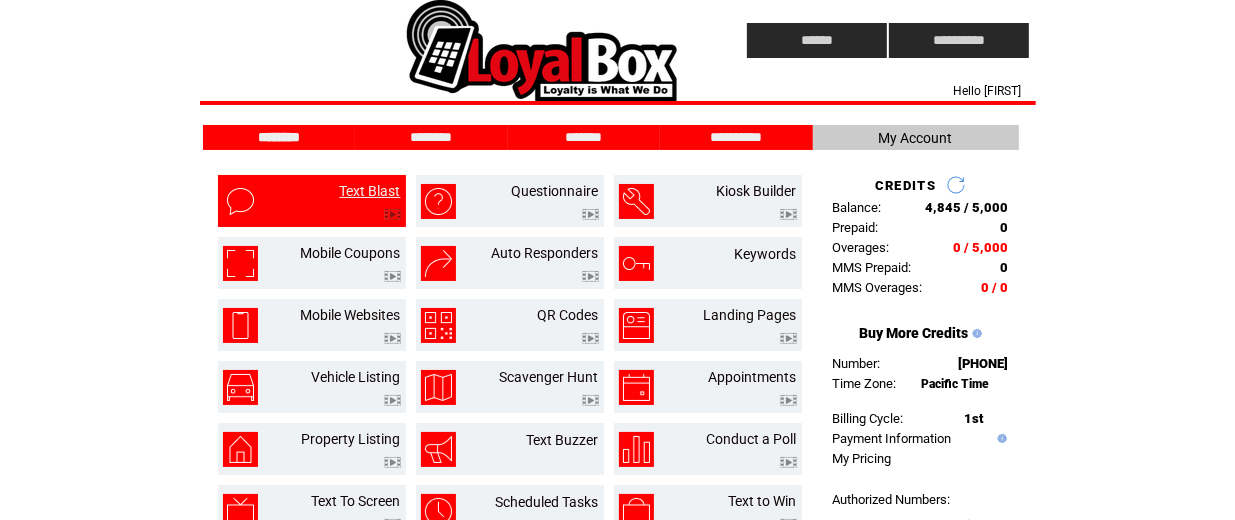 click on "Text Blast" at bounding box center (370, 191) 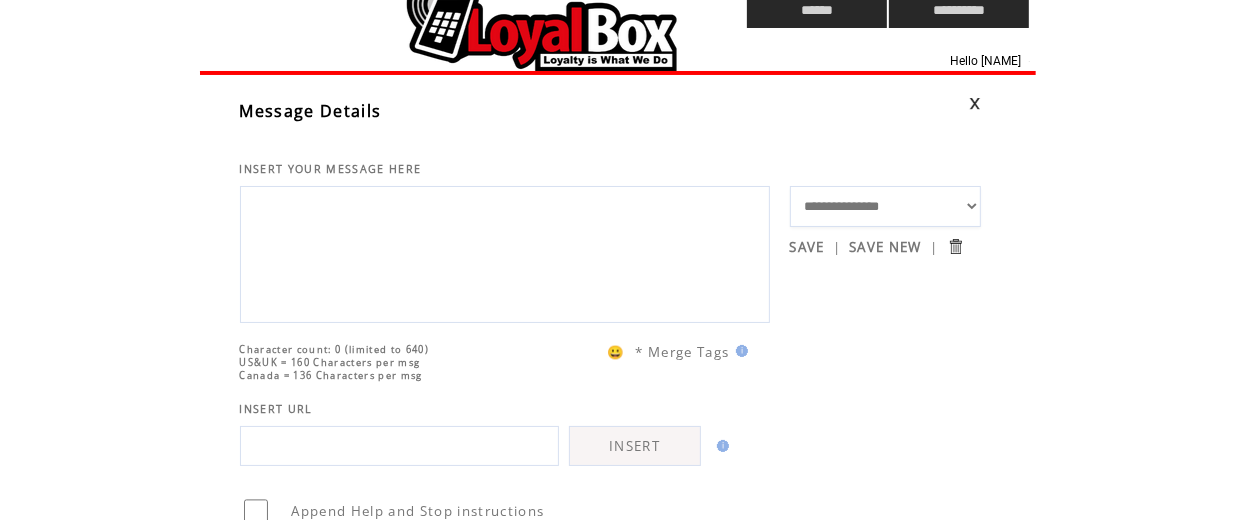 scroll, scrollTop: 0, scrollLeft: 0, axis: both 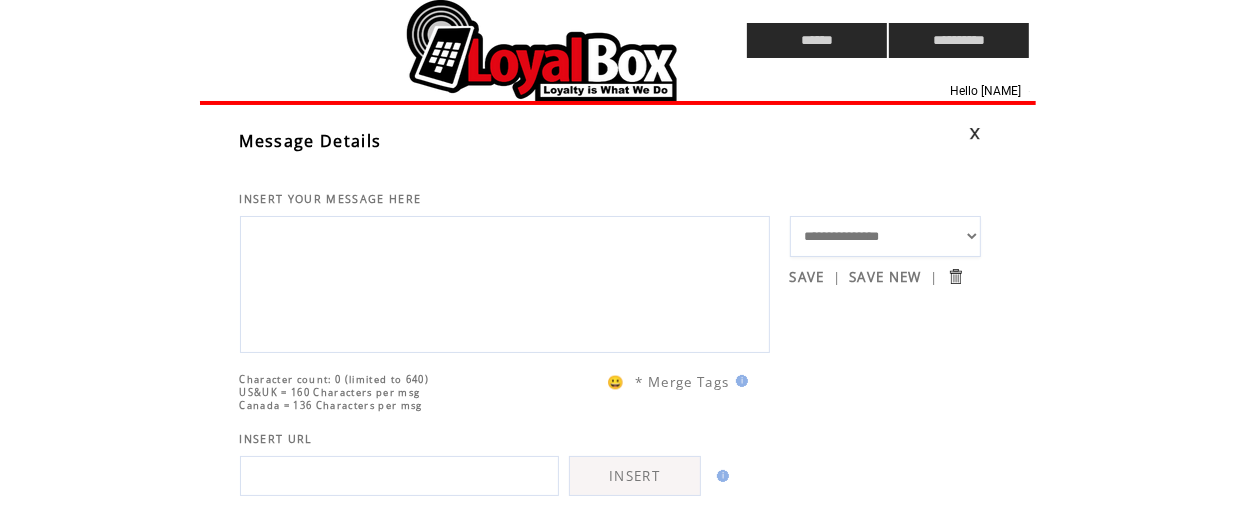 click on "**********" at bounding box center (885, 236) 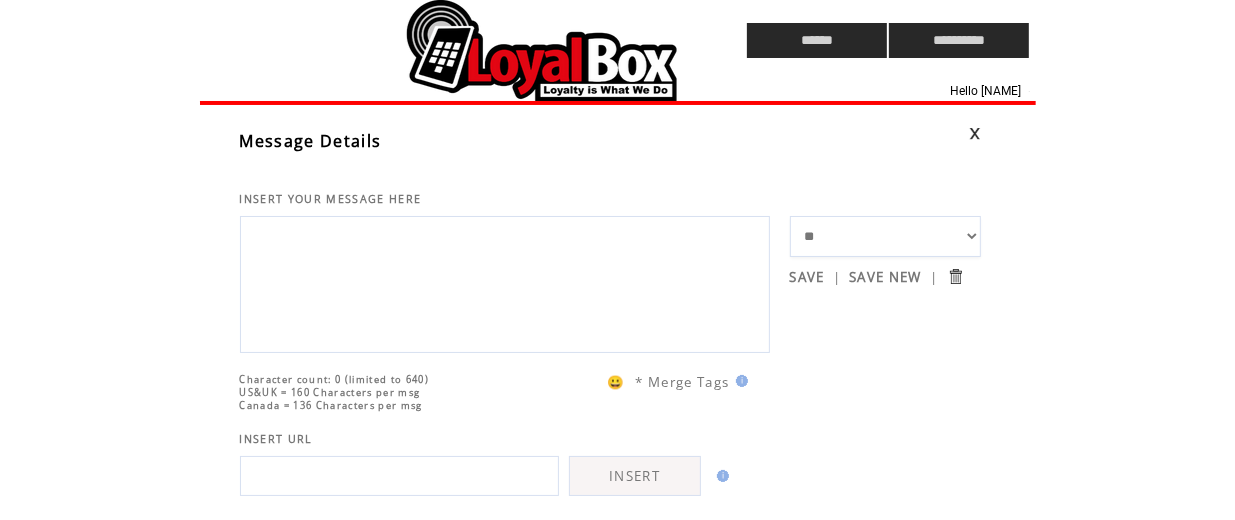 click on "**********" at bounding box center [885, 236] 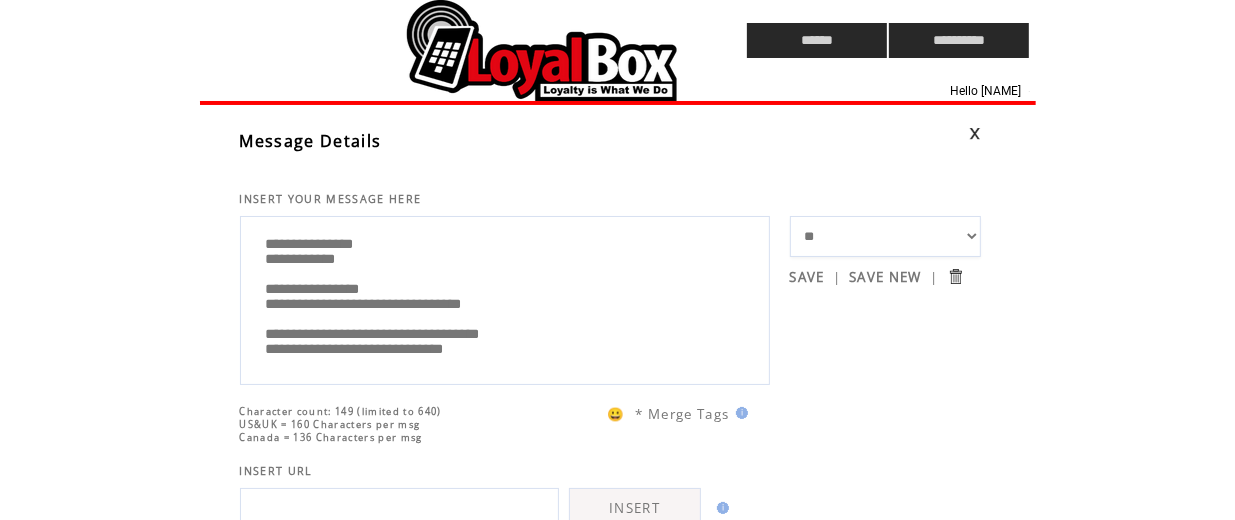 click on "**********" at bounding box center [505, 298] 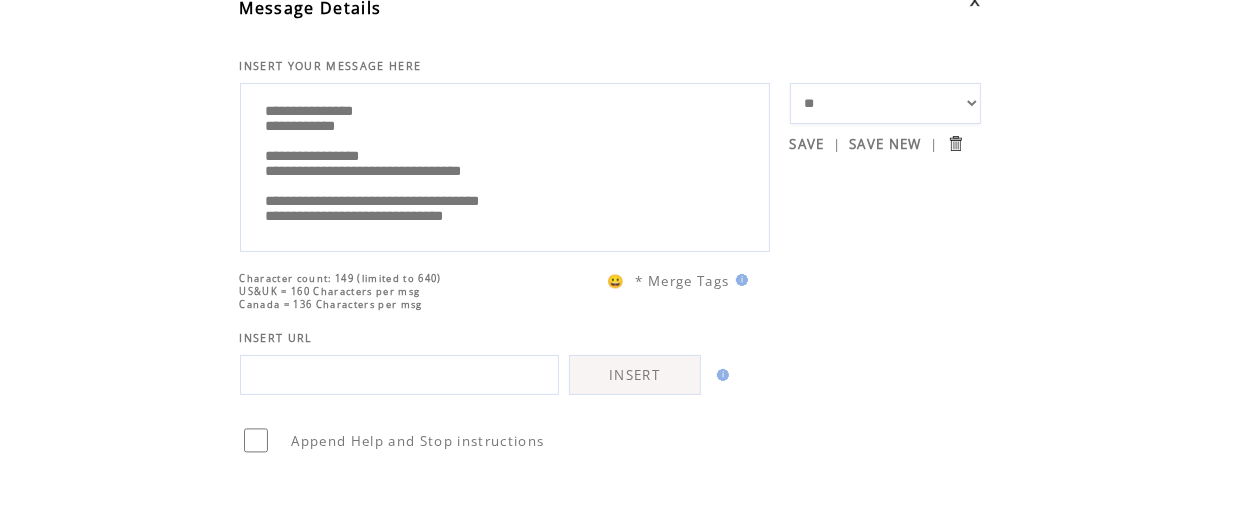 drag, startPoint x: 522, startPoint y: 217, endPoint x: 252, endPoint y: 218, distance: 270.00186 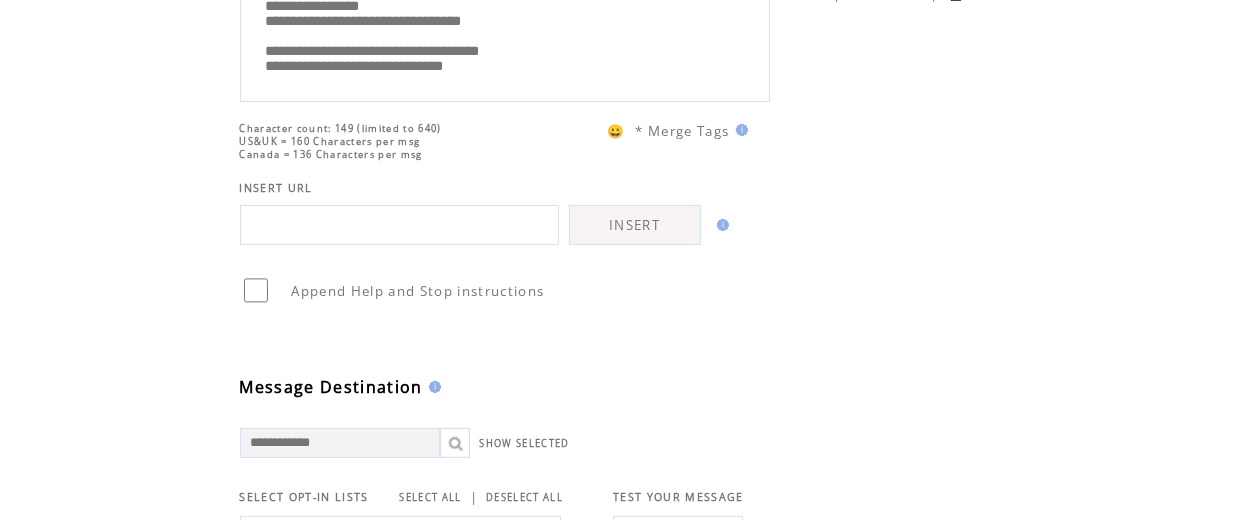scroll, scrollTop: 0, scrollLeft: 0, axis: both 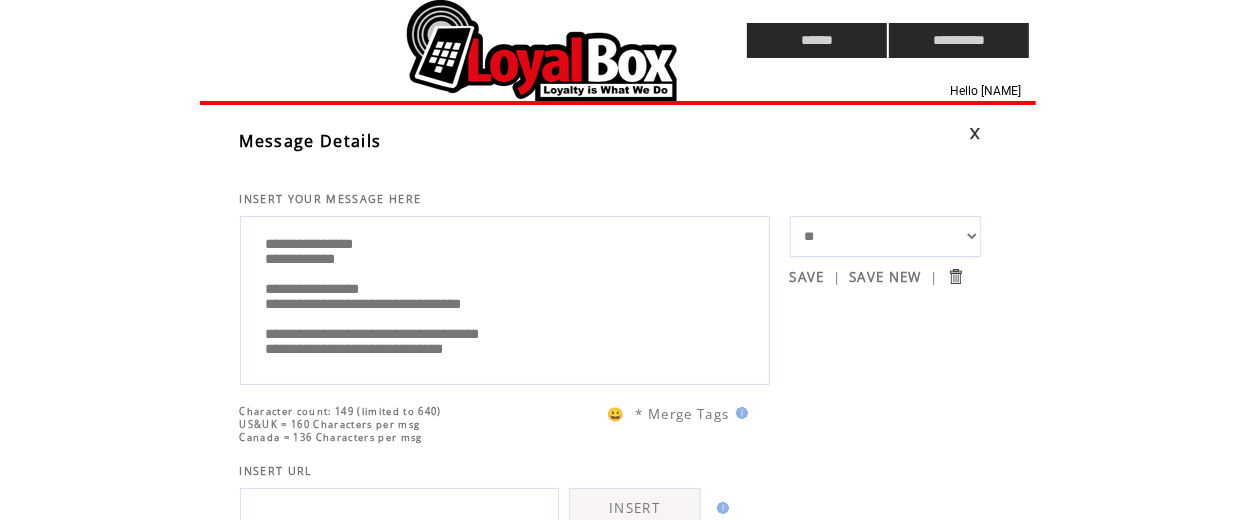 click at bounding box center [436, 40] 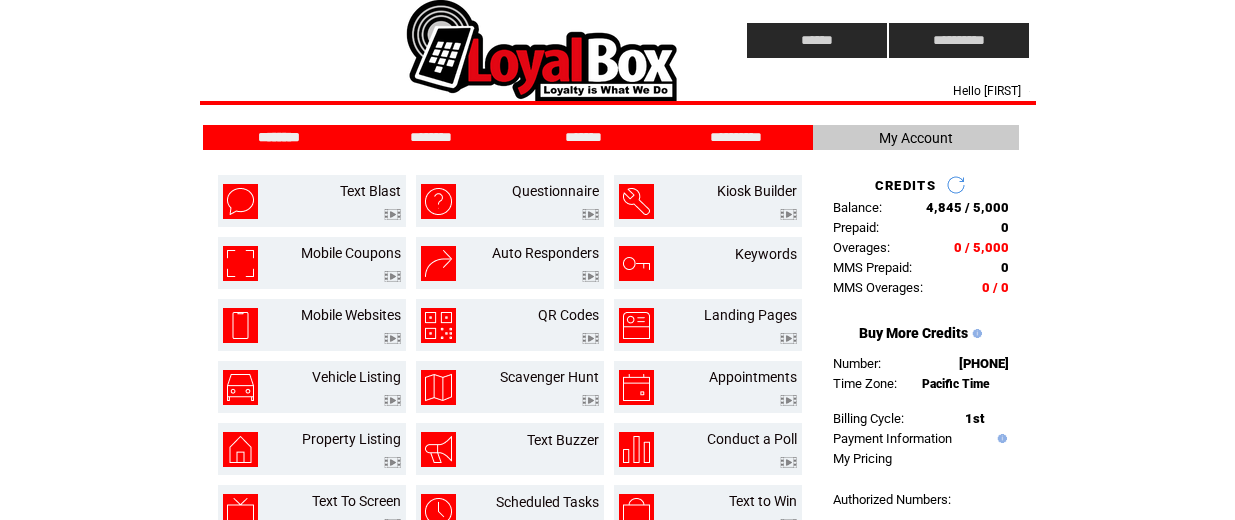 scroll, scrollTop: 0, scrollLeft: 0, axis: both 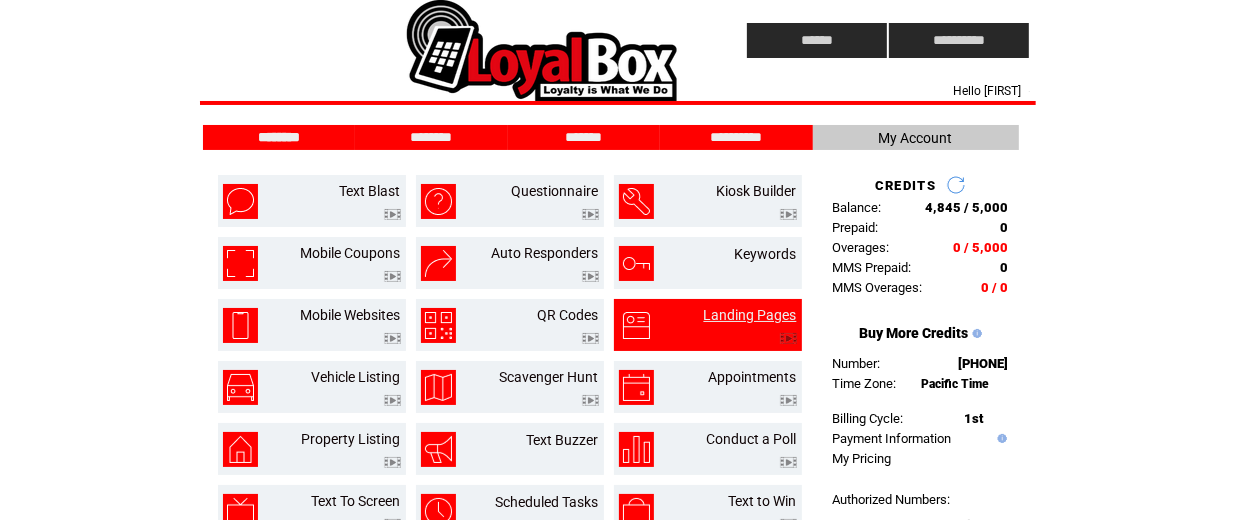 click on "Landing Pages" at bounding box center (750, 315) 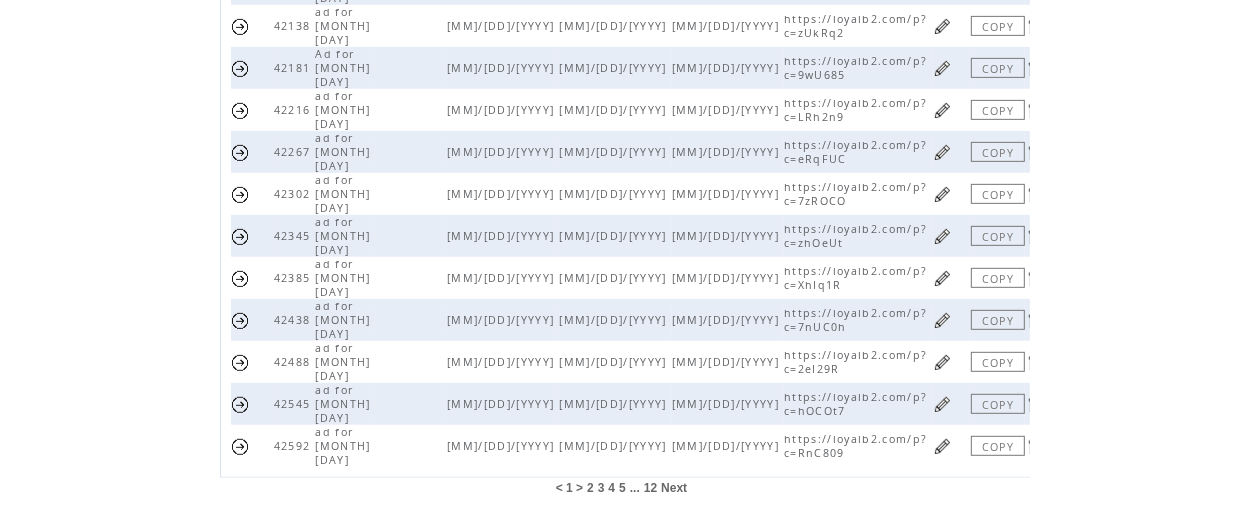 scroll, scrollTop: 670, scrollLeft: 0, axis: vertical 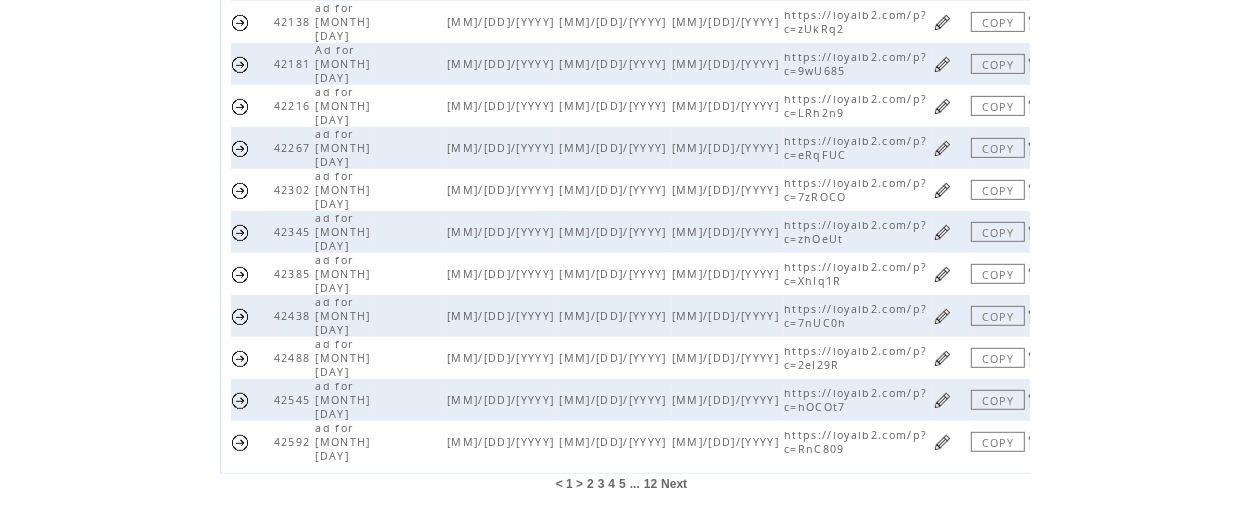click on "12" at bounding box center (650, 484) 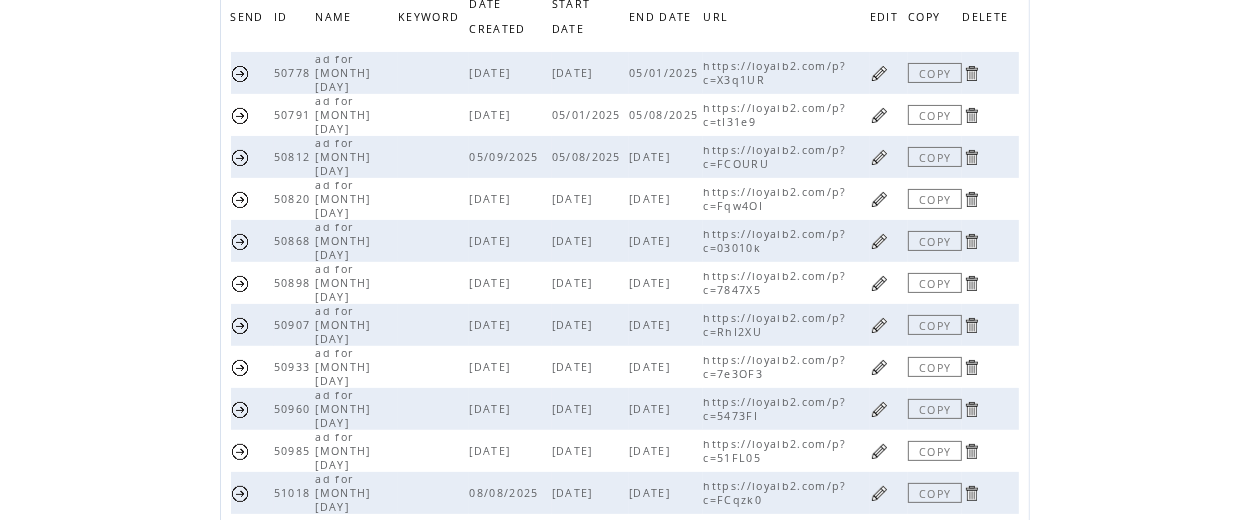 scroll, scrollTop: 329, scrollLeft: 0, axis: vertical 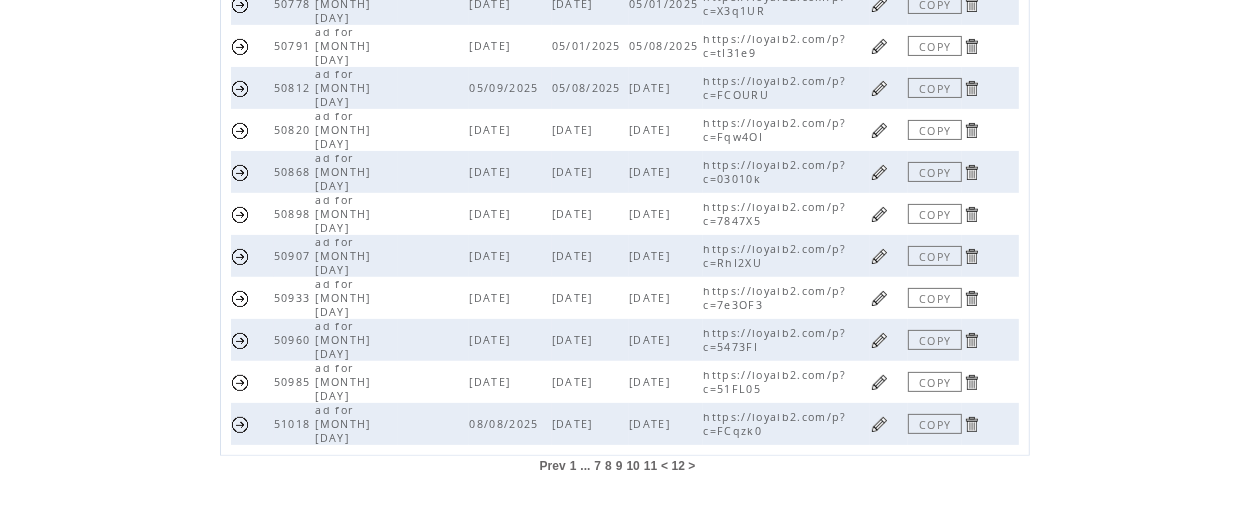 drag, startPoint x: 765, startPoint y: 386, endPoint x: 689, endPoint y: 380, distance: 76.23647 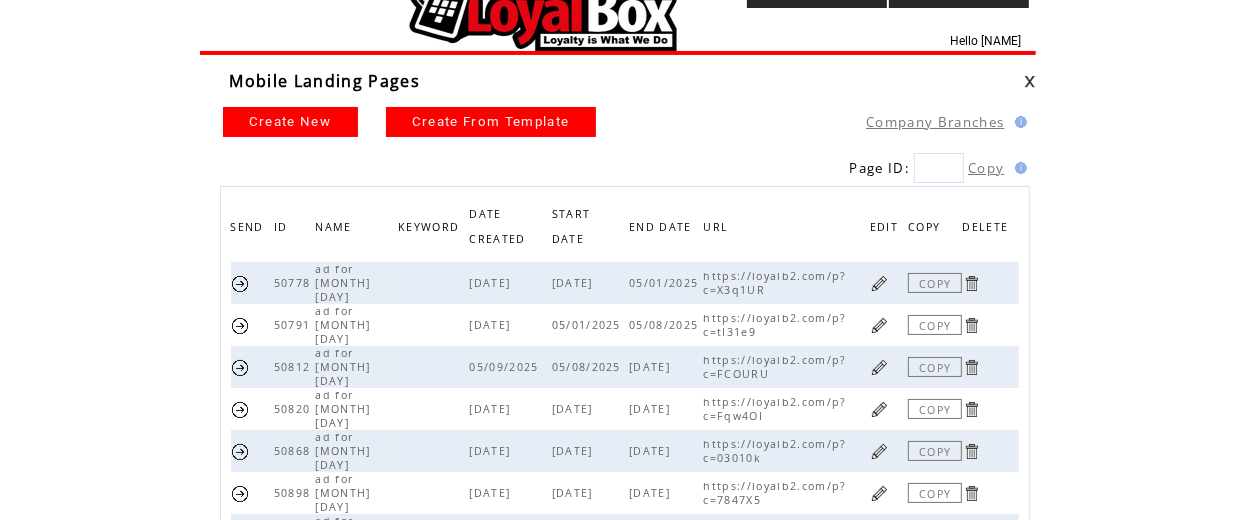 scroll, scrollTop: 0, scrollLeft: 0, axis: both 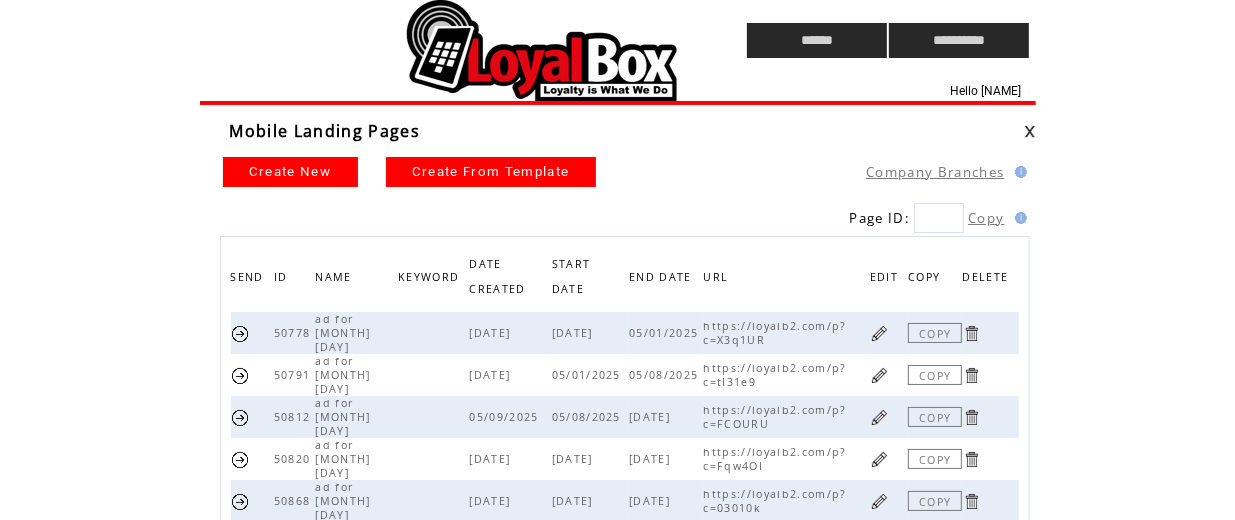click at bounding box center (436, 40) 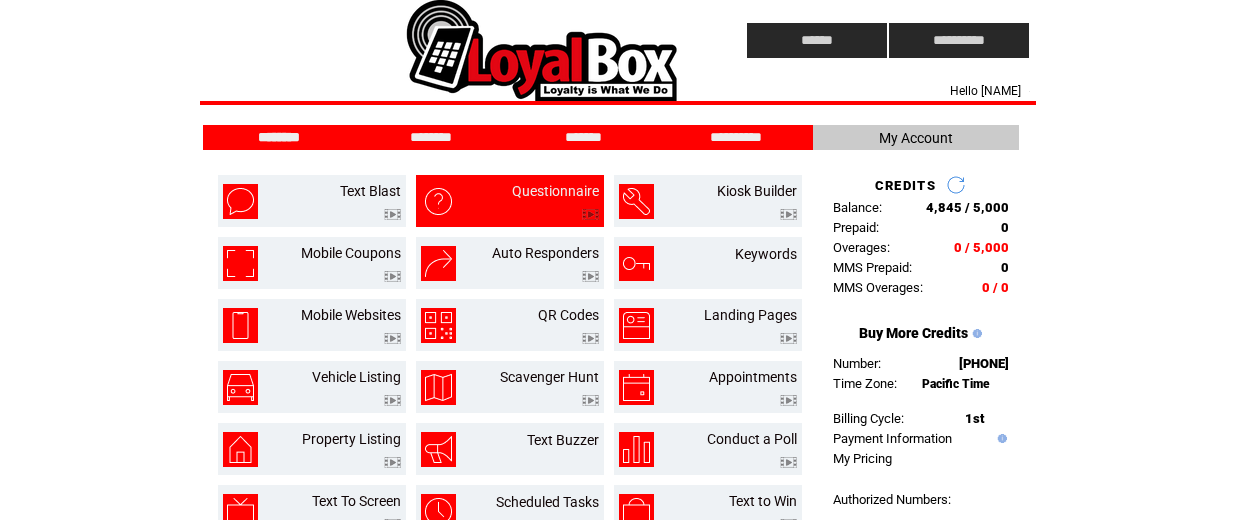 scroll, scrollTop: 0, scrollLeft: 0, axis: both 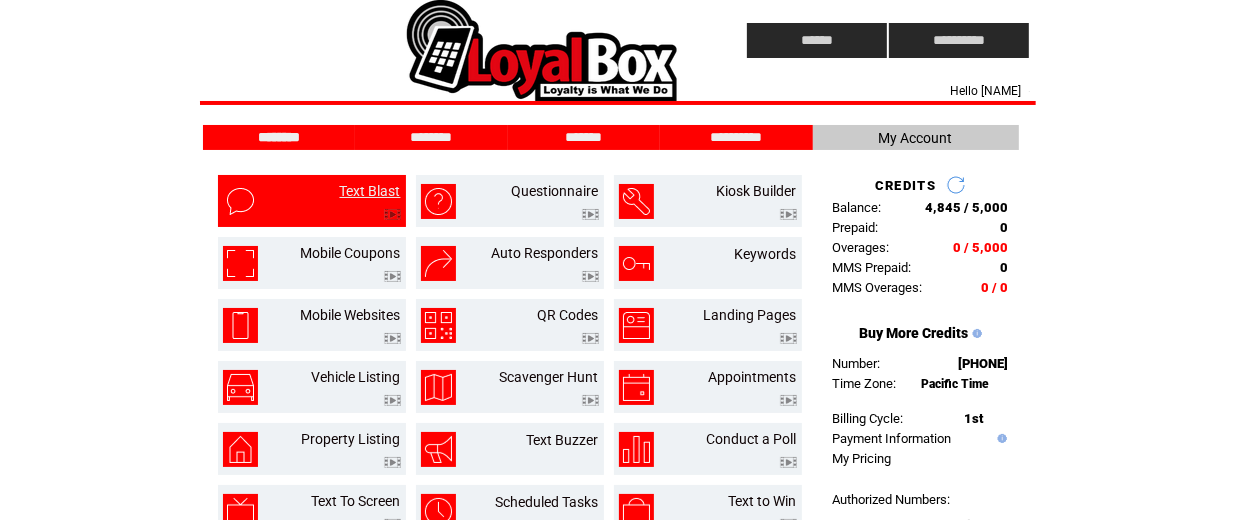 click on "Text Blast" at bounding box center [370, 191] 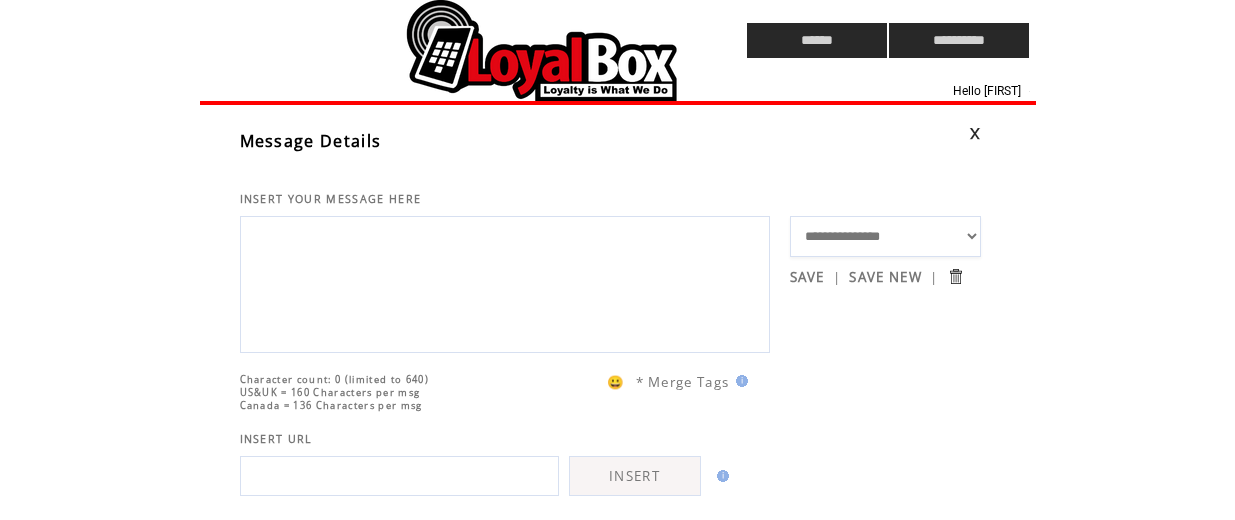 scroll, scrollTop: 0, scrollLeft: 0, axis: both 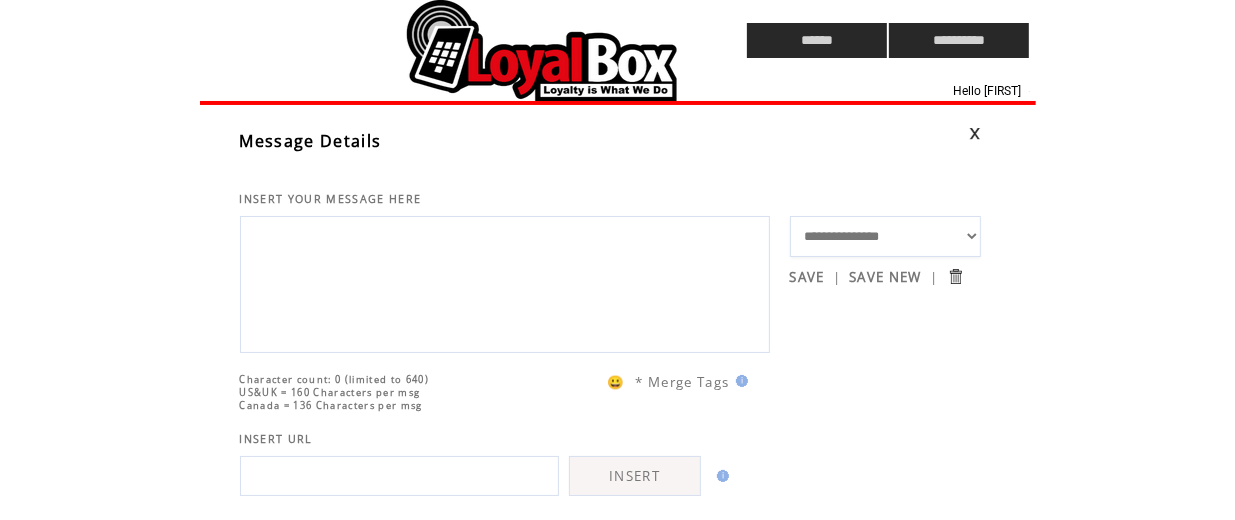 click on "**********" at bounding box center (885, 236) 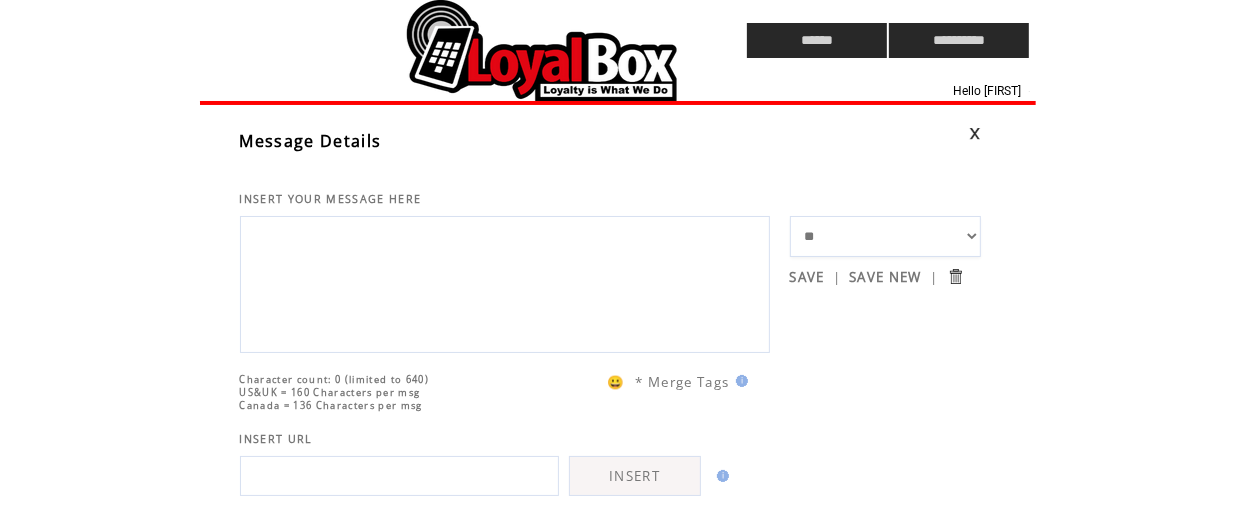click on "**********" at bounding box center [885, 236] 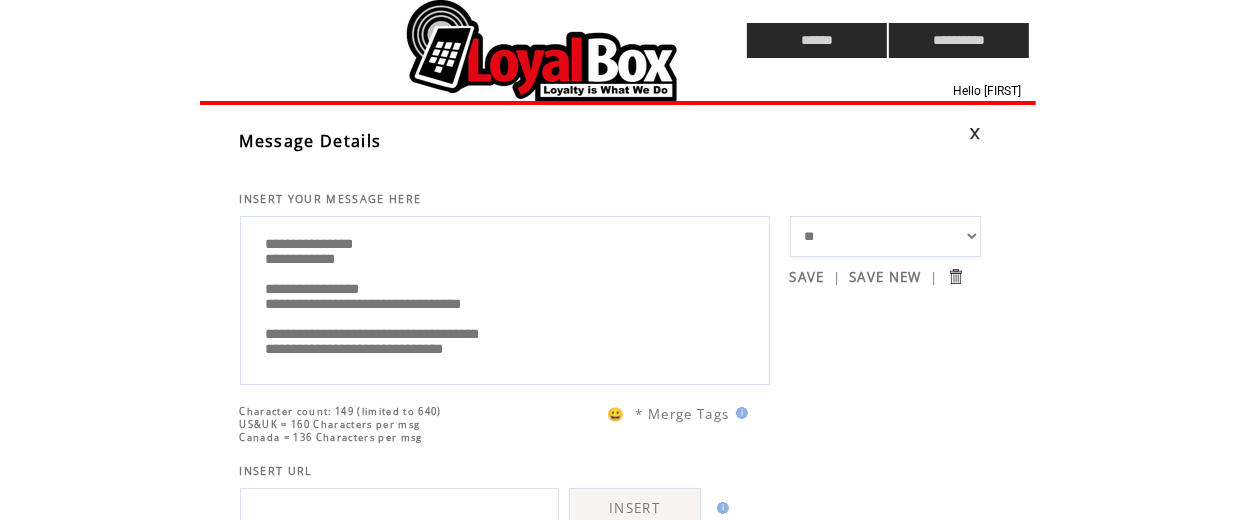scroll, scrollTop: 40, scrollLeft: 0, axis: vertical 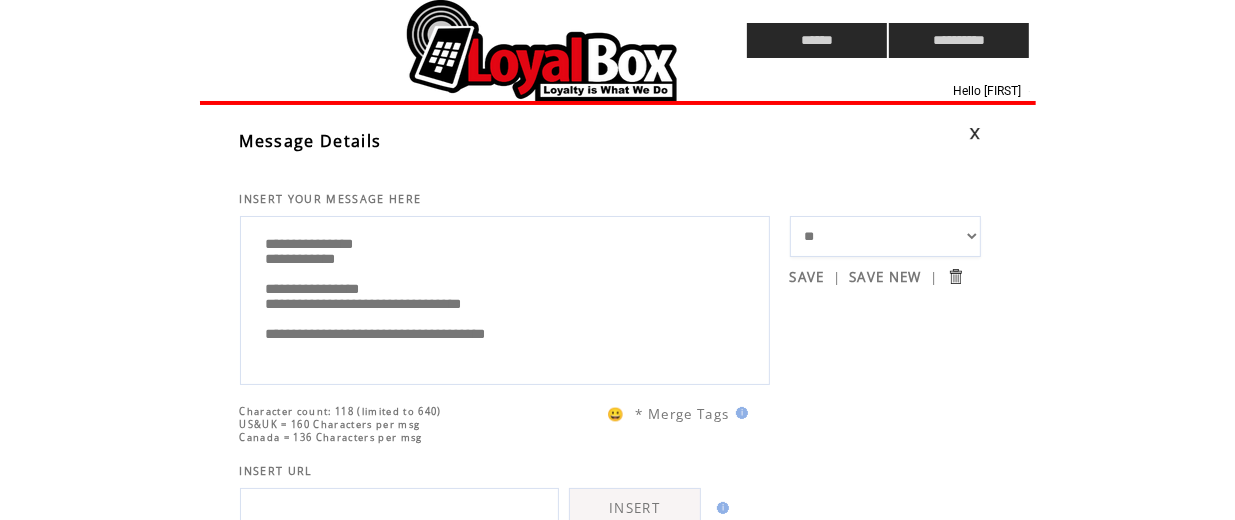 click on "**********" at bounding box center (505, 298) 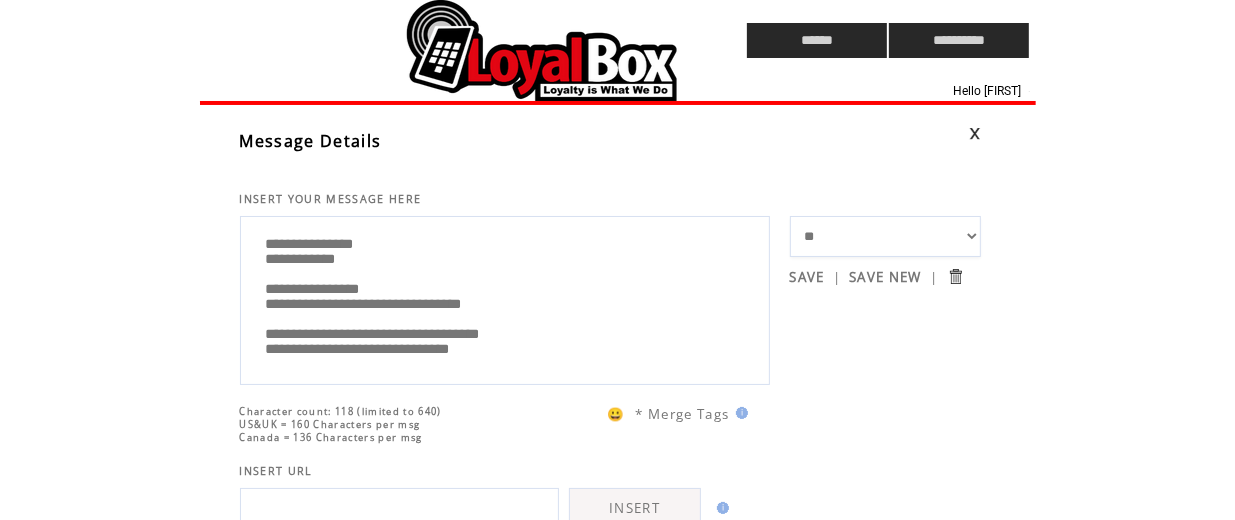 click on "**********" at bounding box center [505, 298] 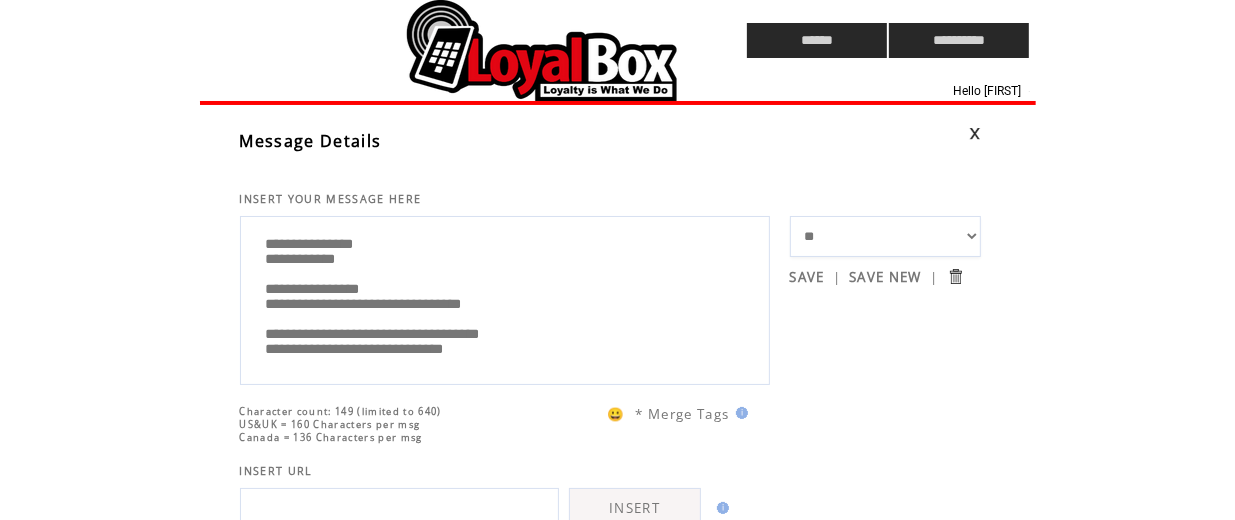 click on "**********" at bounding box center (505, 298) 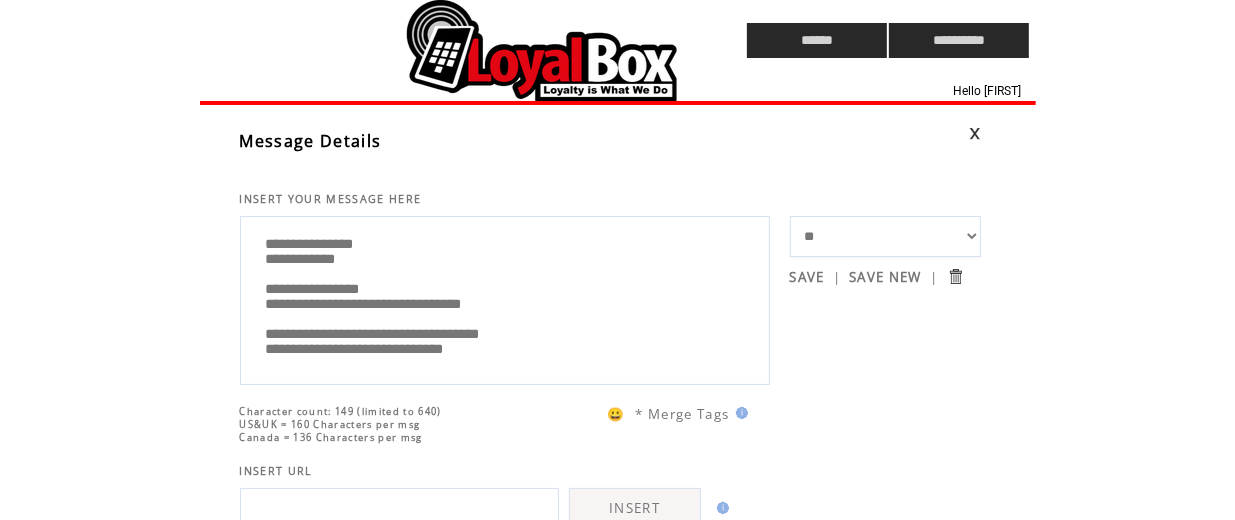 click on "**********" at bounding box center [505, 298] 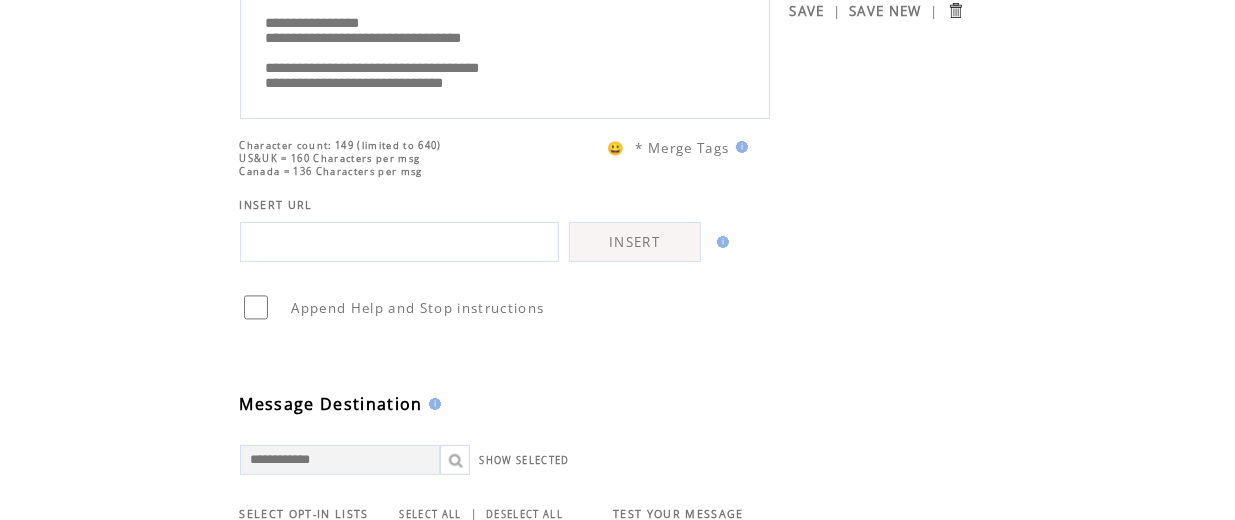 scroll, scrollTop: 400, scrollLeft: 0, axis: vertical 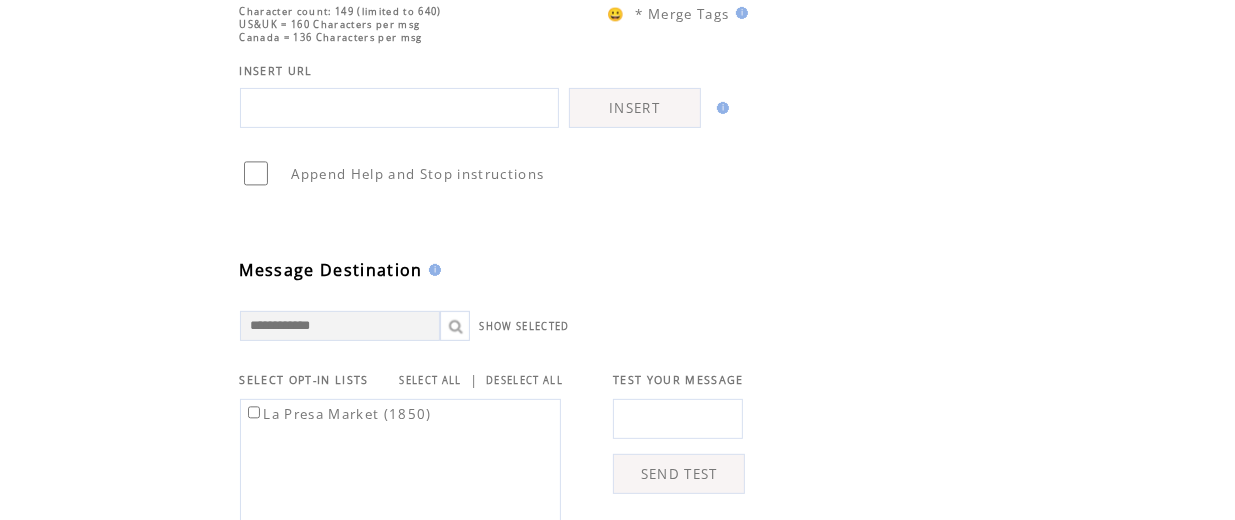 type on "**********" 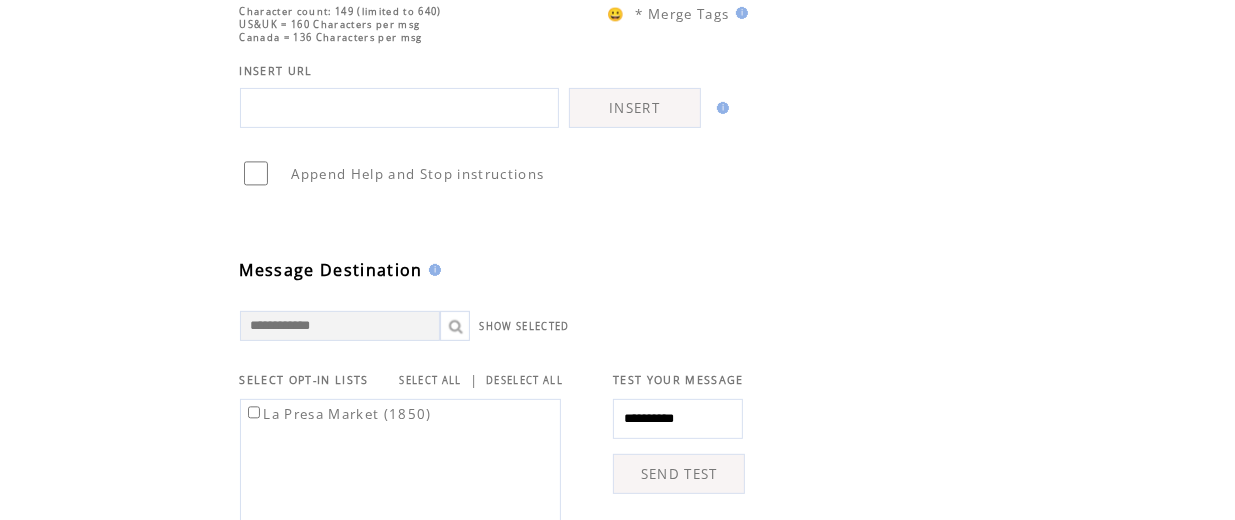 type on "**********" 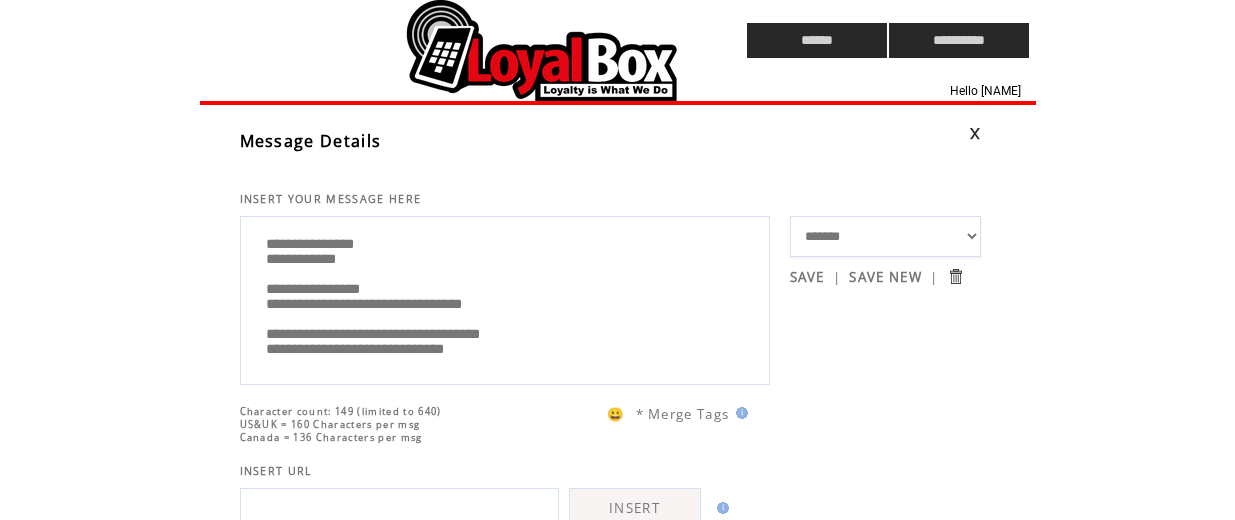 scroll, scrollTop: 0, scrollLeft: 0, axis: both 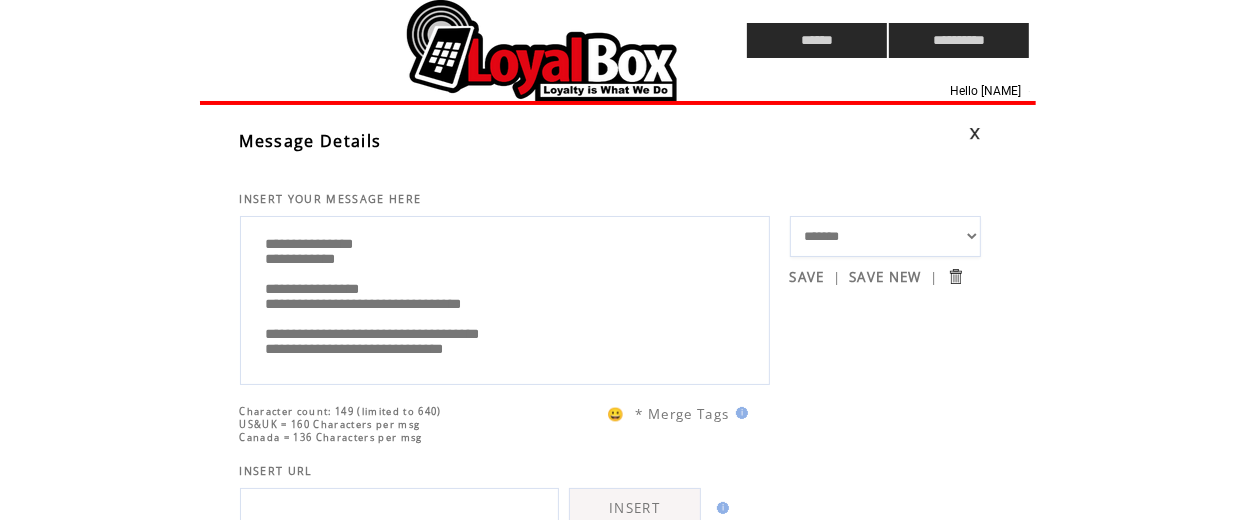 click on "**********" at bounding box center (610, 678) 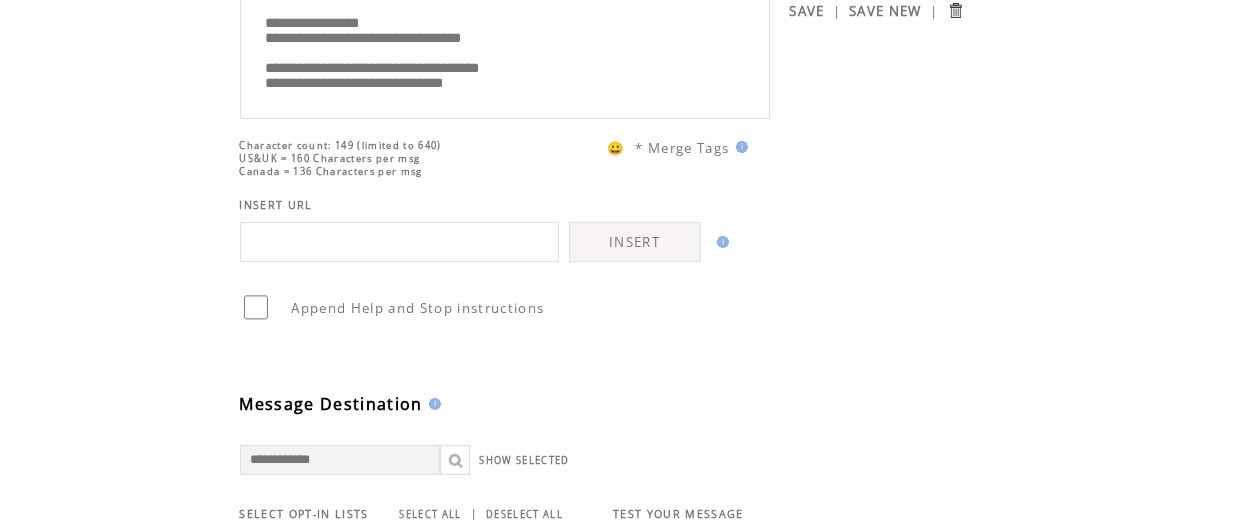 scroll, scrollTop: 400, scrollLeft: 0, axis: vertical 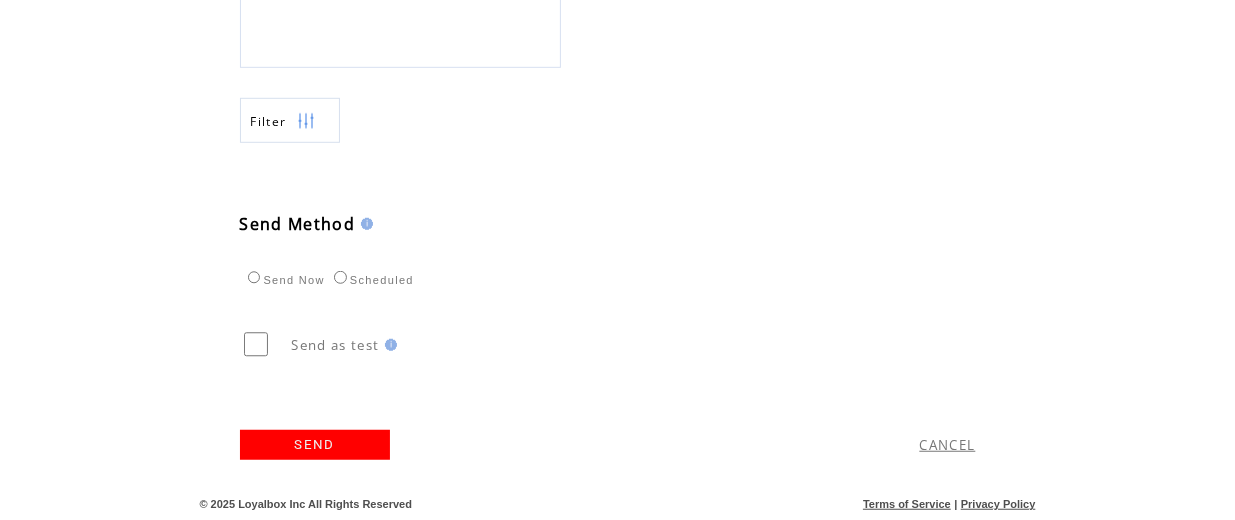 click on "SEND" at bounding box center [315, 445] 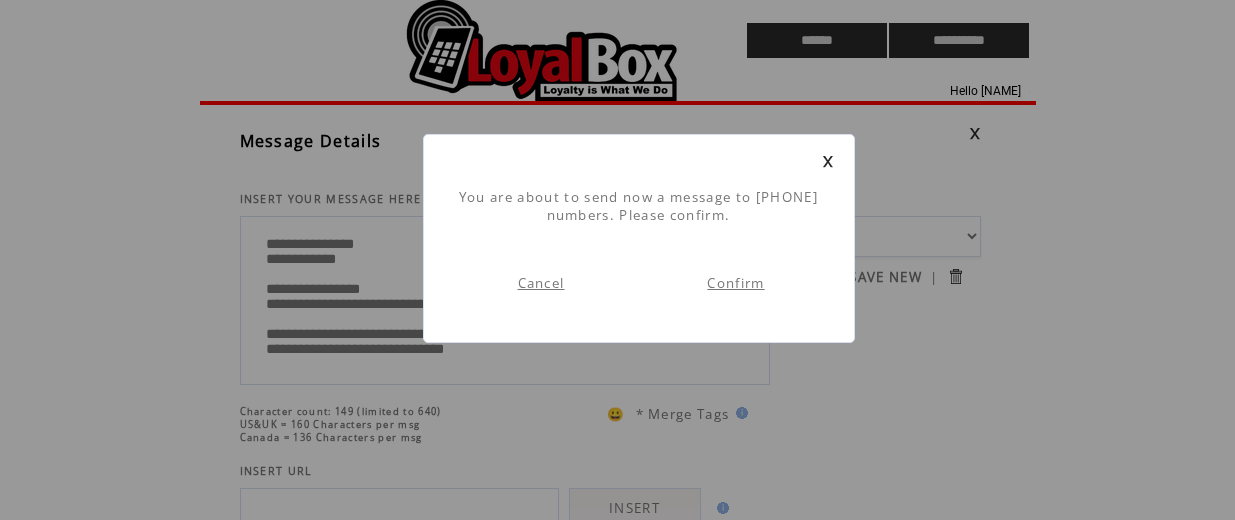 scroll, scrollTop: 1, scrollLeft: 0, axis: vertical 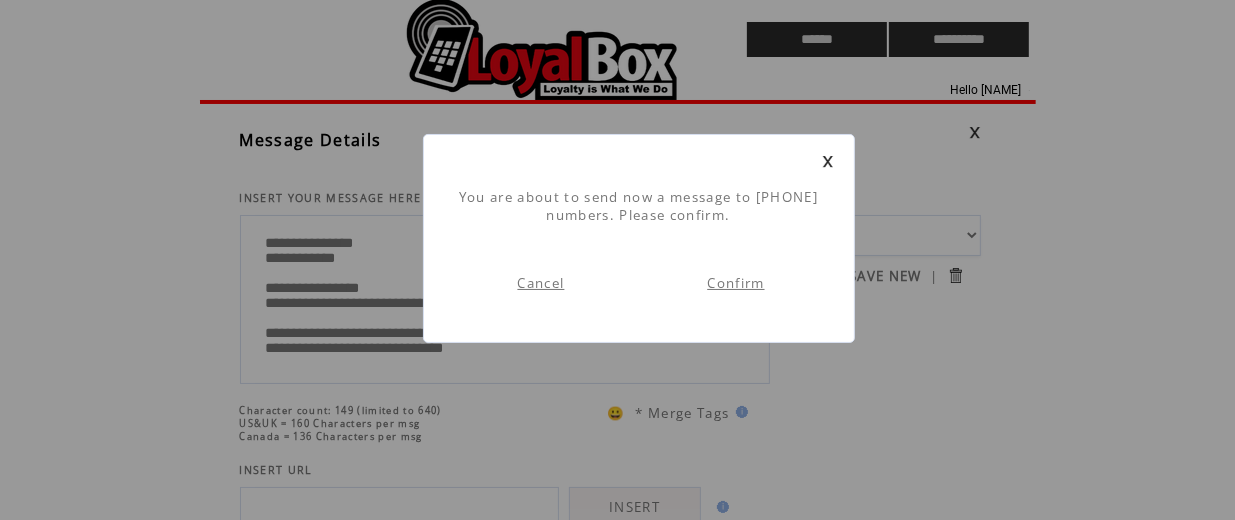 click on "Confirm" at bounding box center [735, 283] 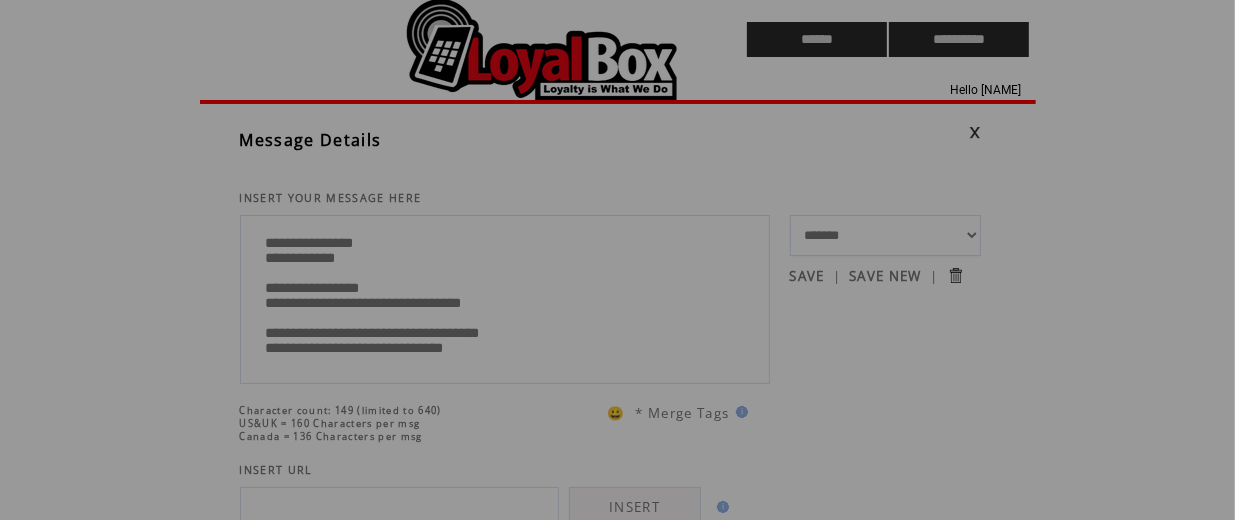 scroll, scrollTop: 0, scrollLeft: 0, axis: both 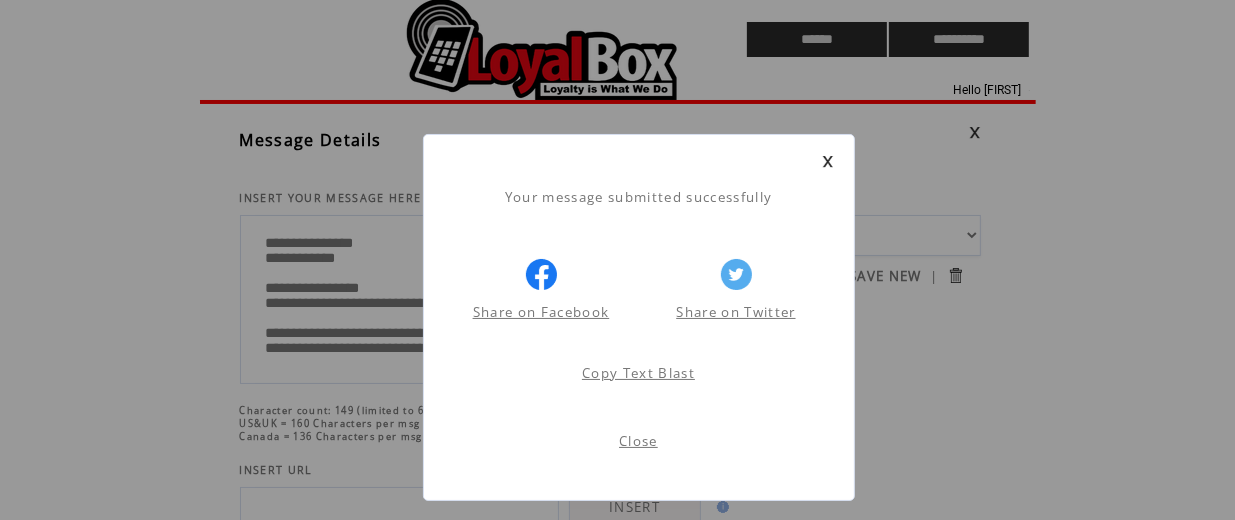 click at bounding box center (828, 161) 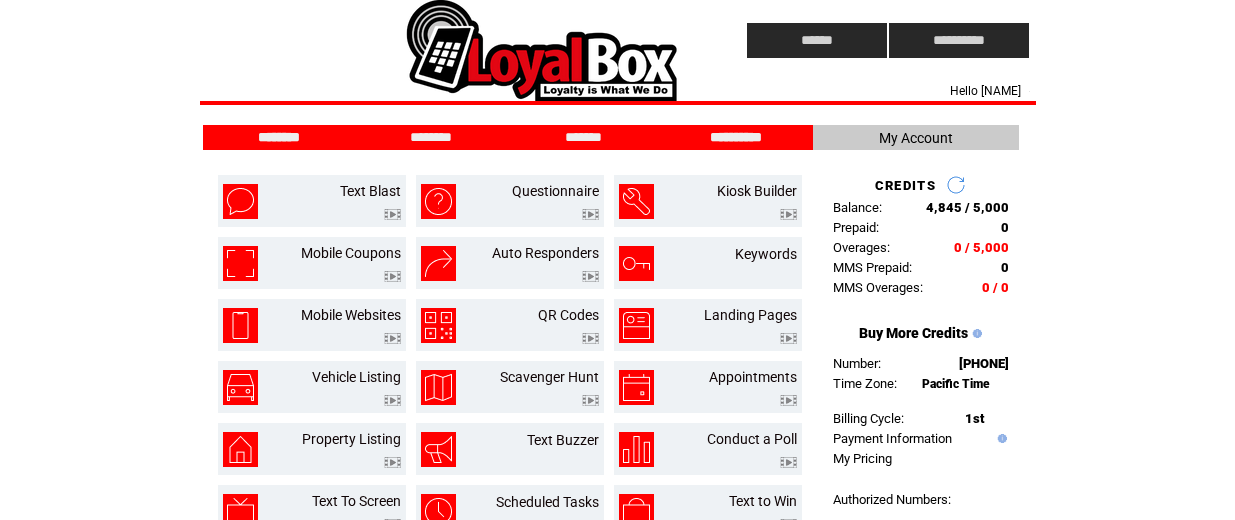 scroll, scrollTop: 0, scrollLeft: 0, axis: both 